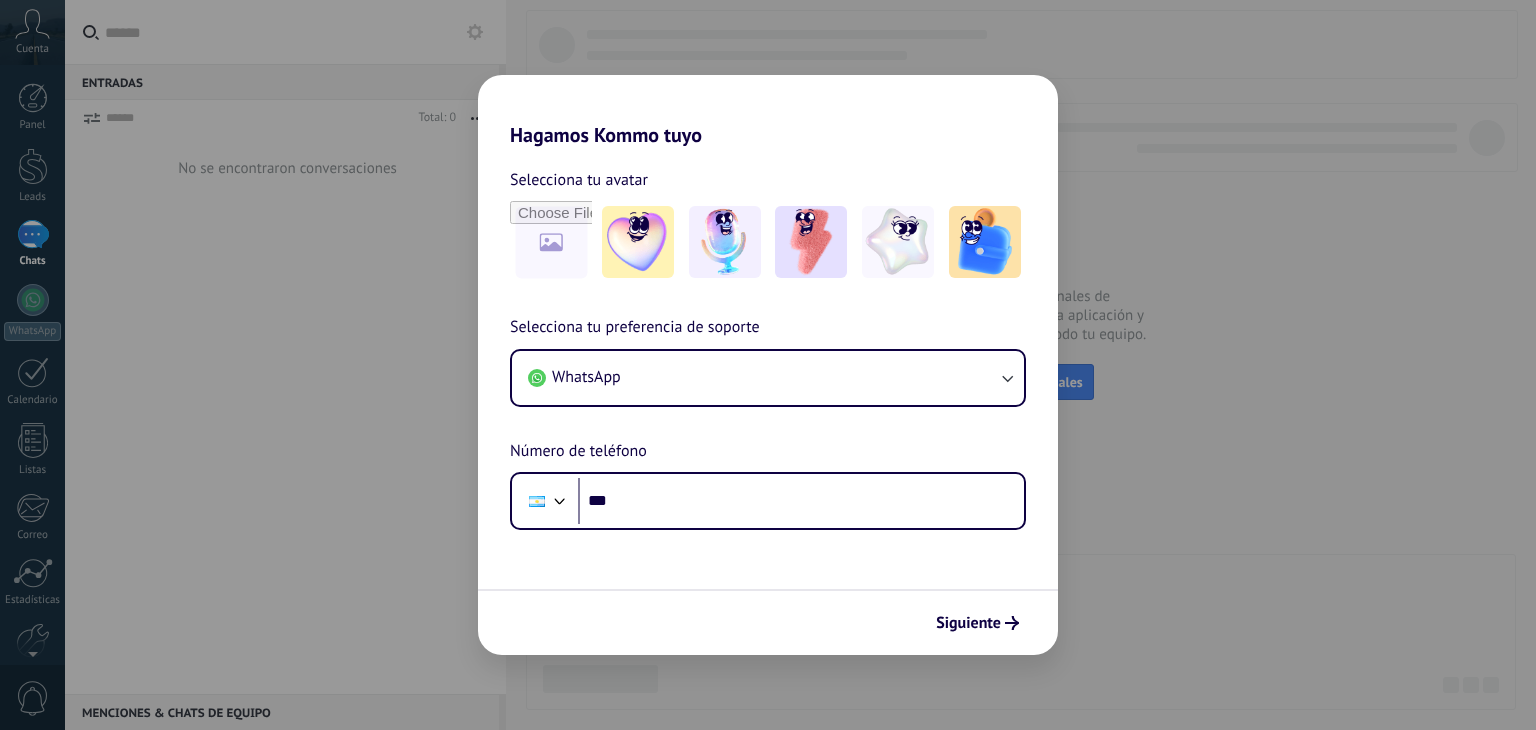 scroll, scrollTop: 0, scrollLeft: 0, axis: both 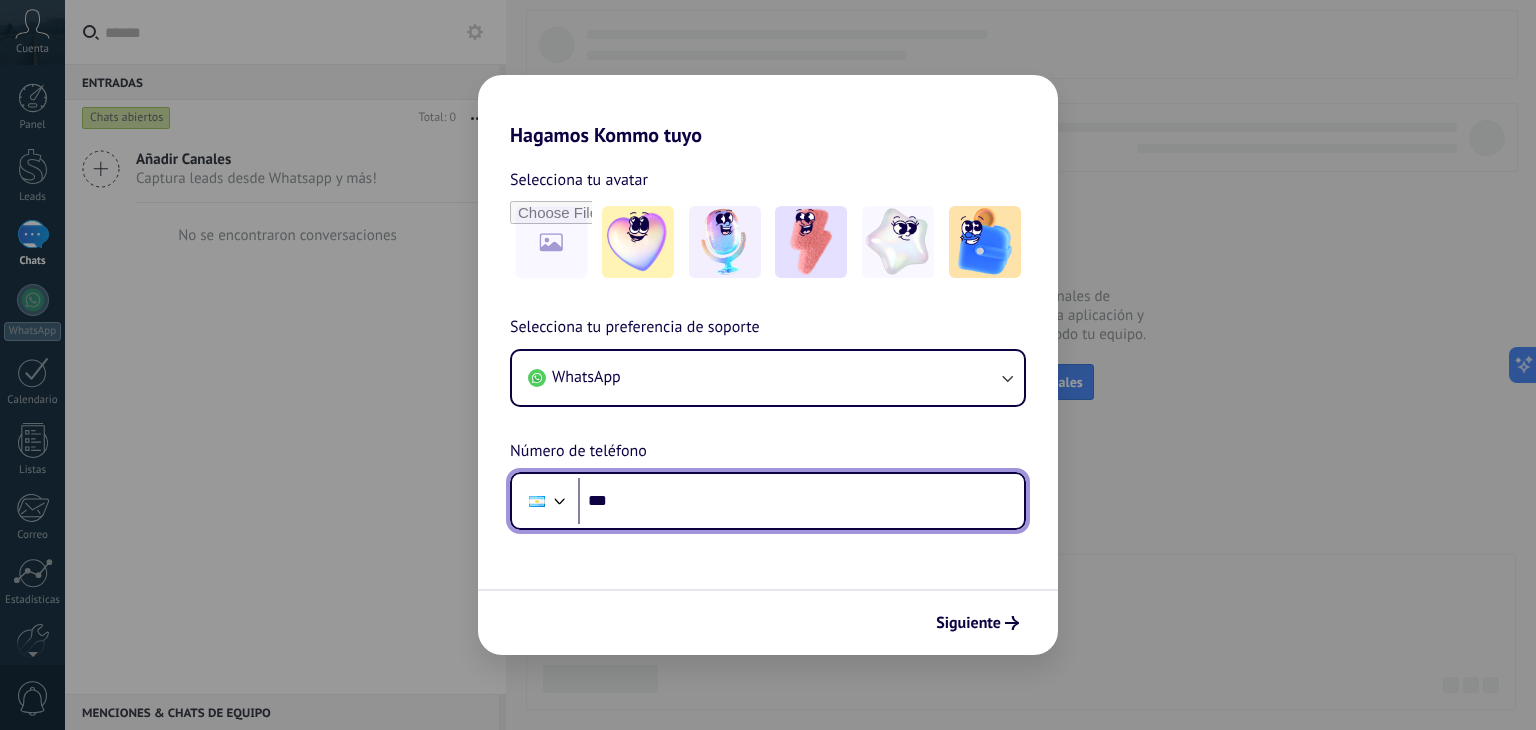 click on "***" at bounding box center [801, 501] 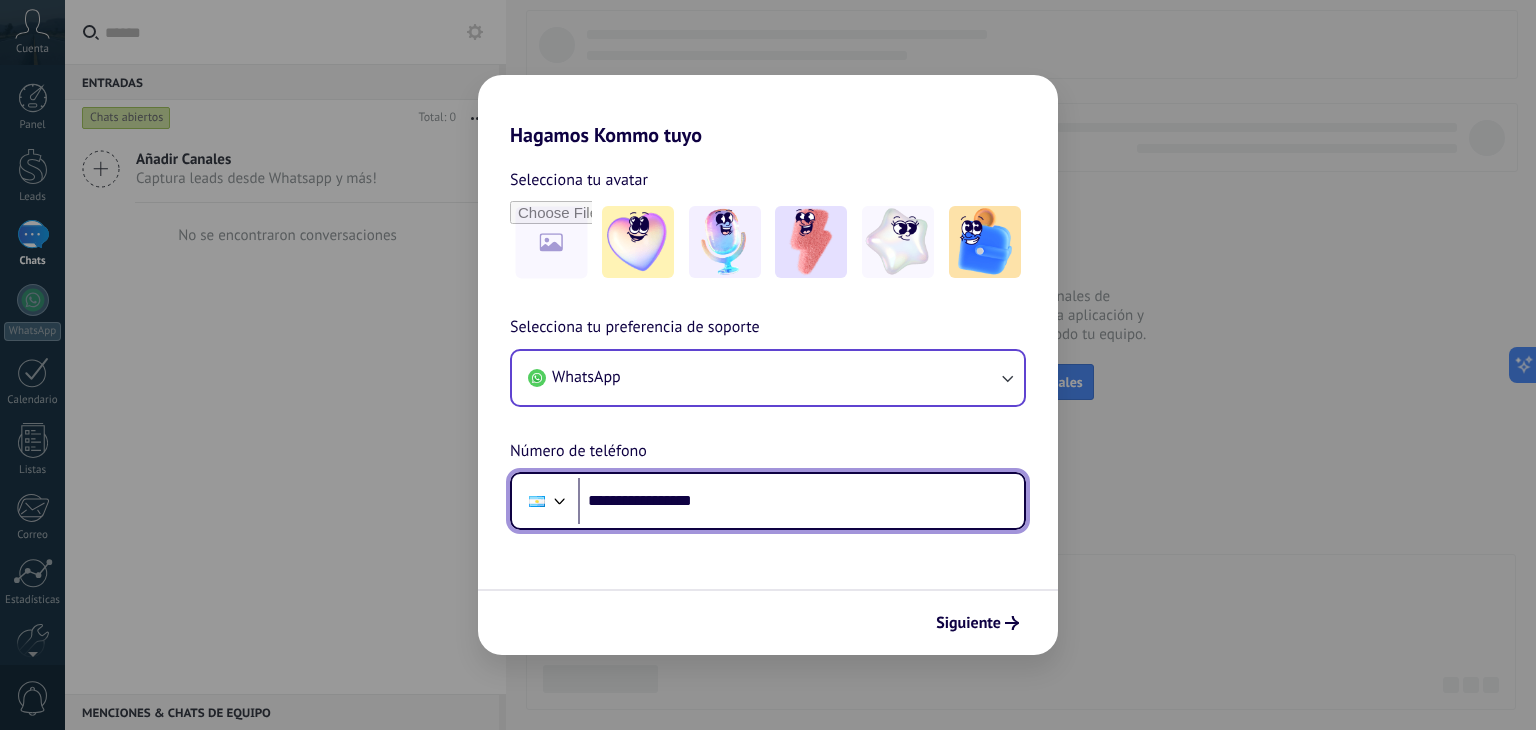 type on "**********" 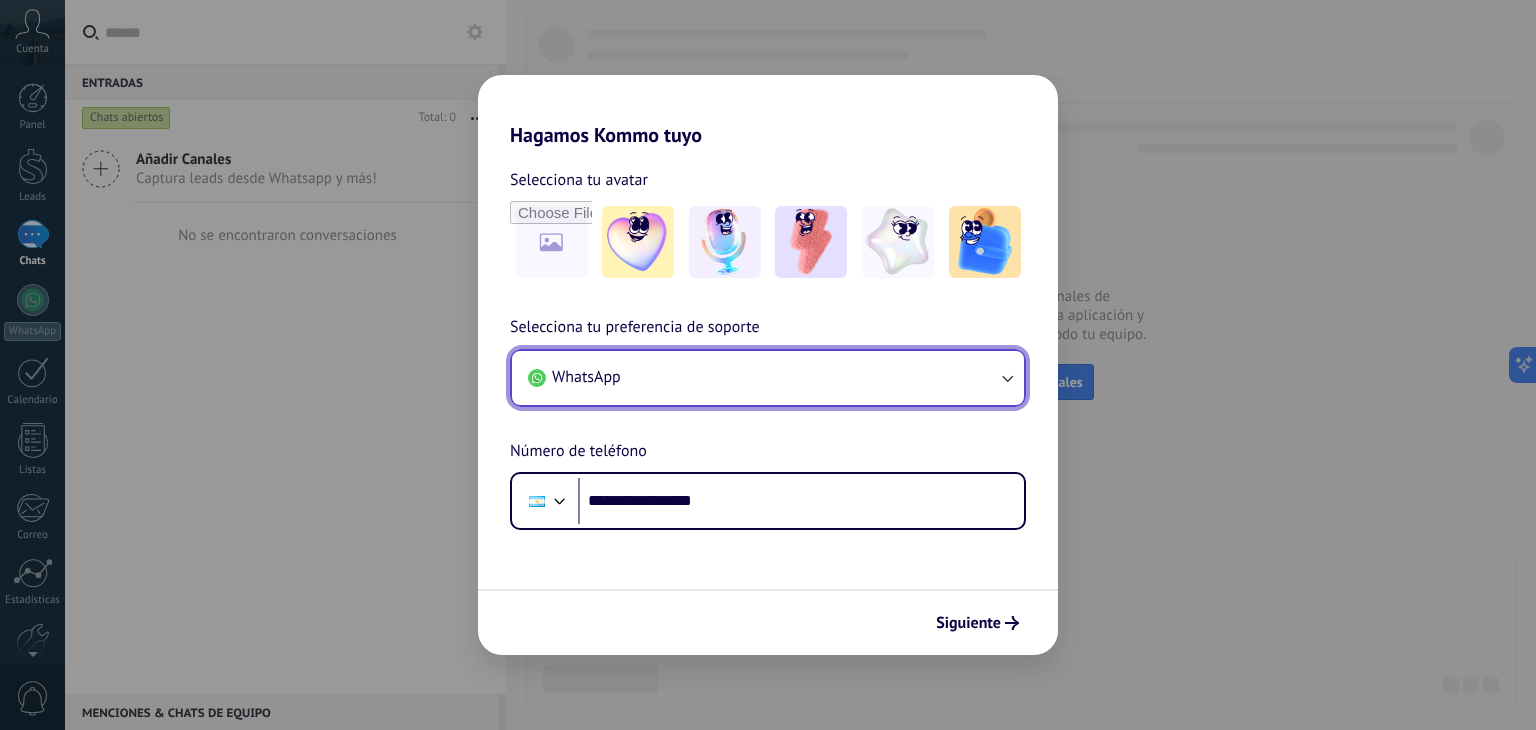 click on "WhatsApp" at bounding box center (768, 378) 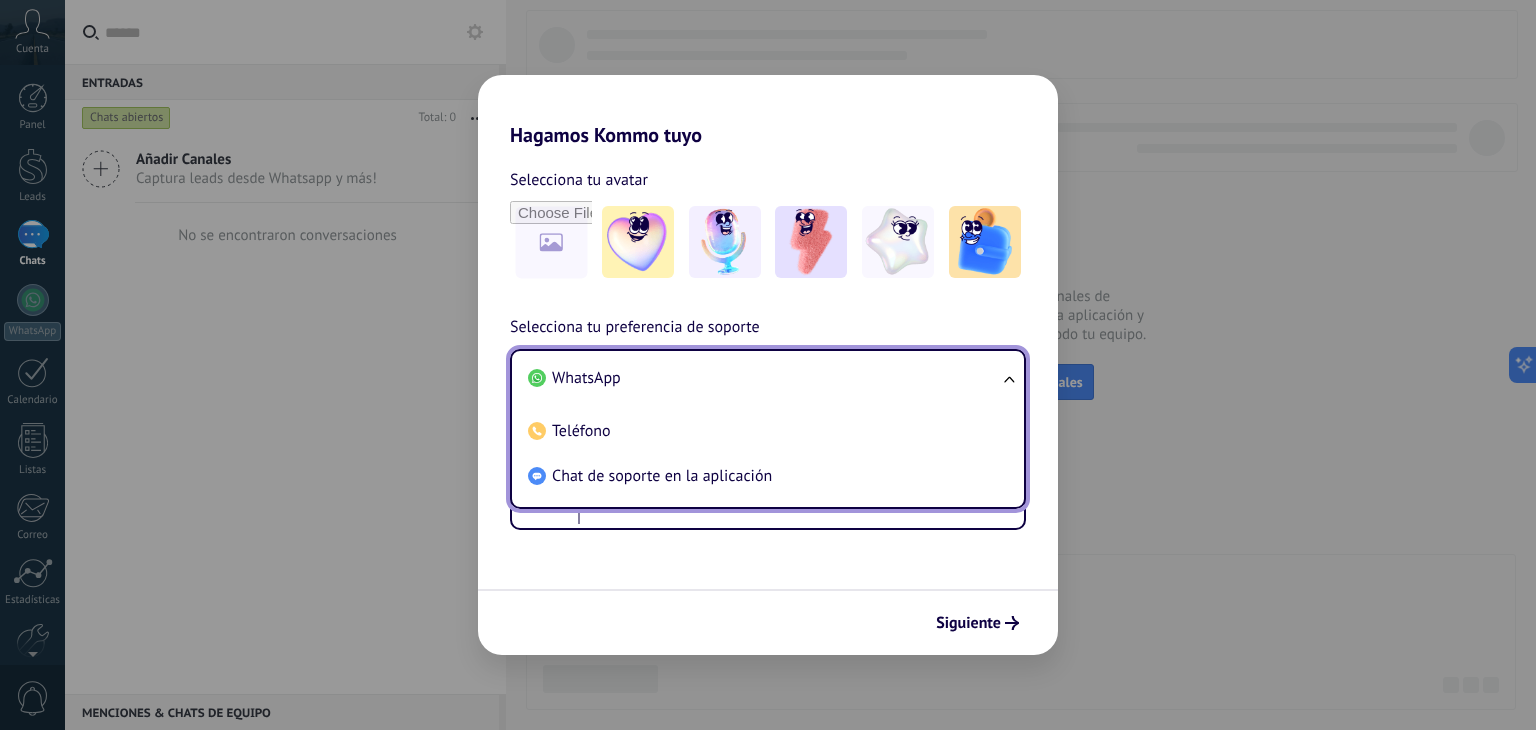 click on "**********" at bounding box center [768, 422] 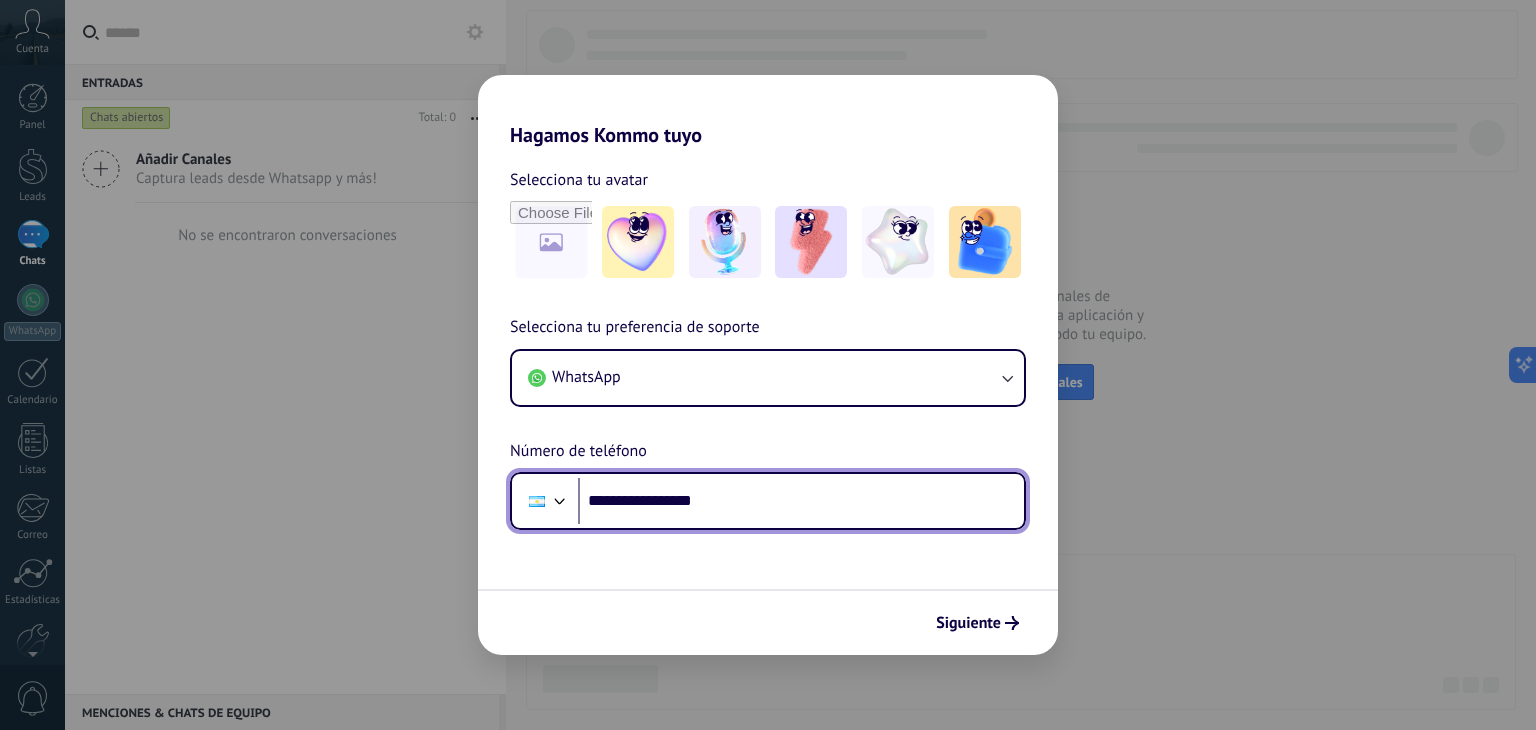 click on "**********" at bounding box center (801, 501) 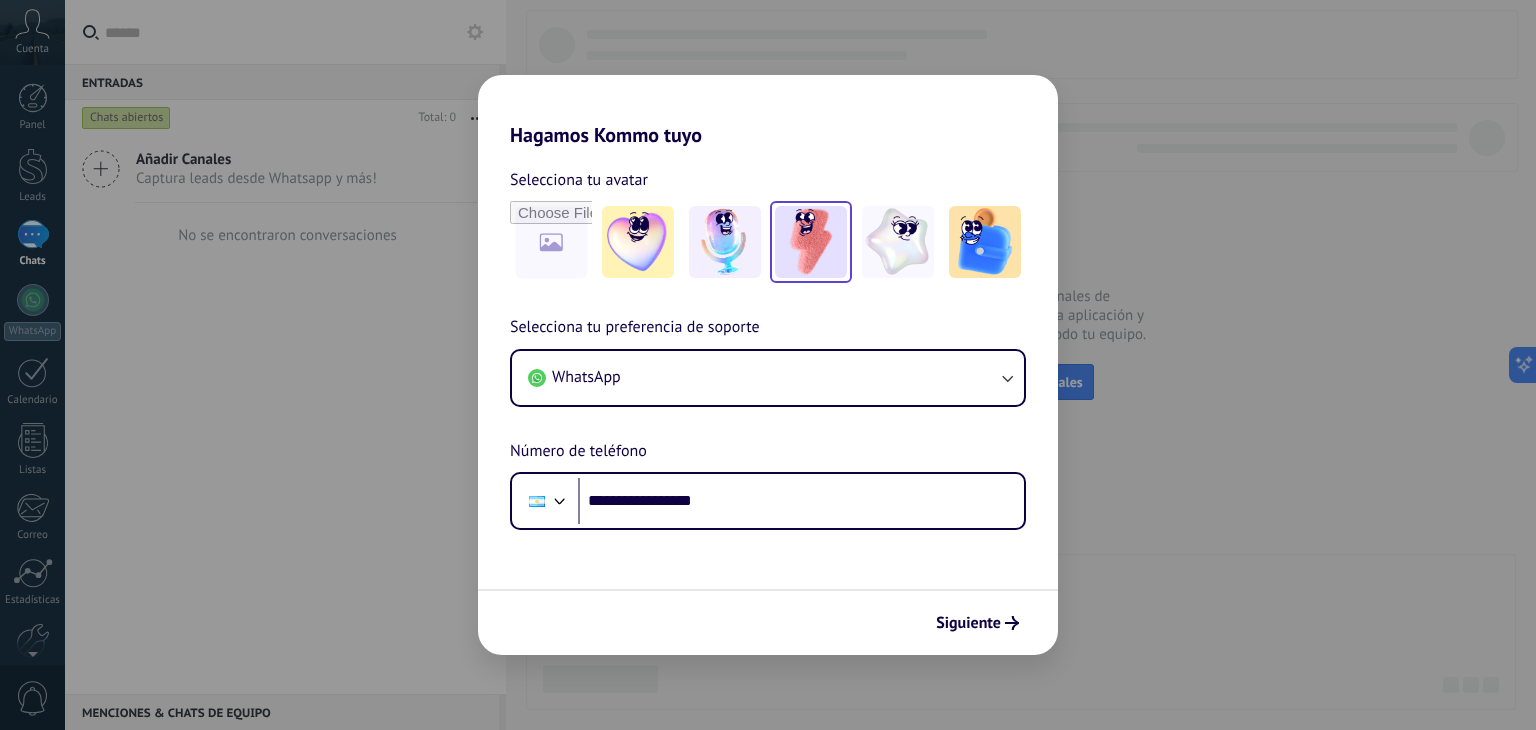 click at bounding box center (811, 242) 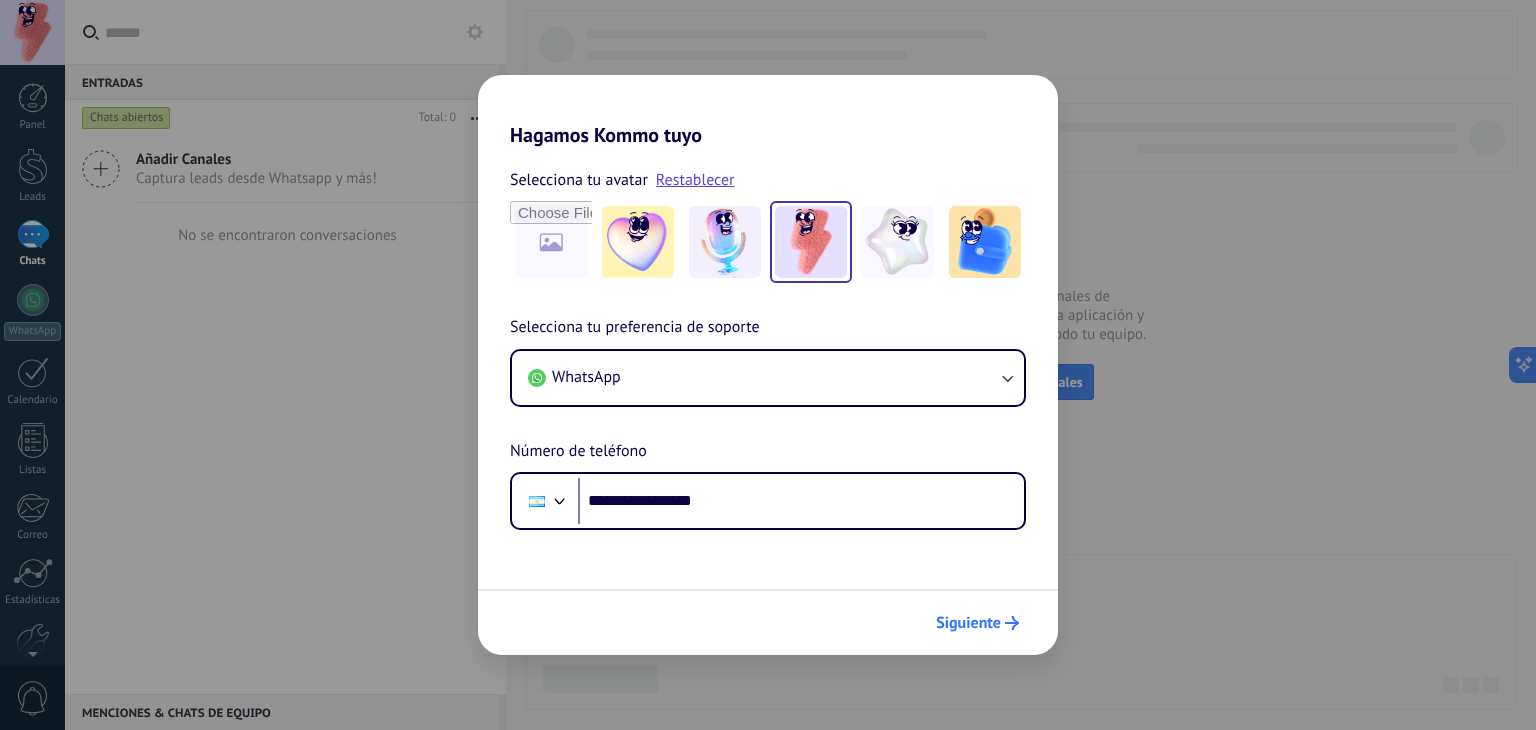 click on "Siguiente" at bounding box center (968, 623) 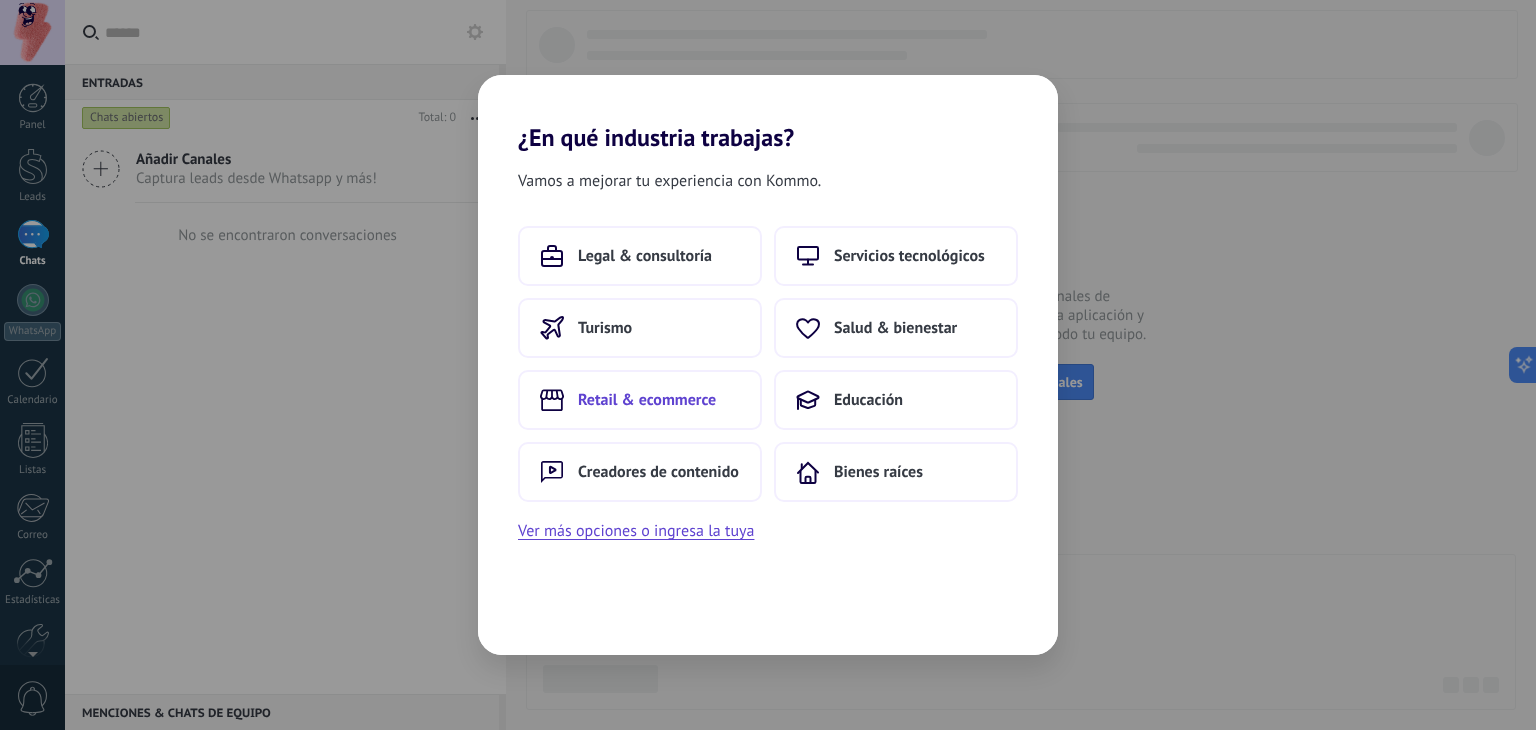 click on "Retail & ecommerce" at bounding box center (647, 400) 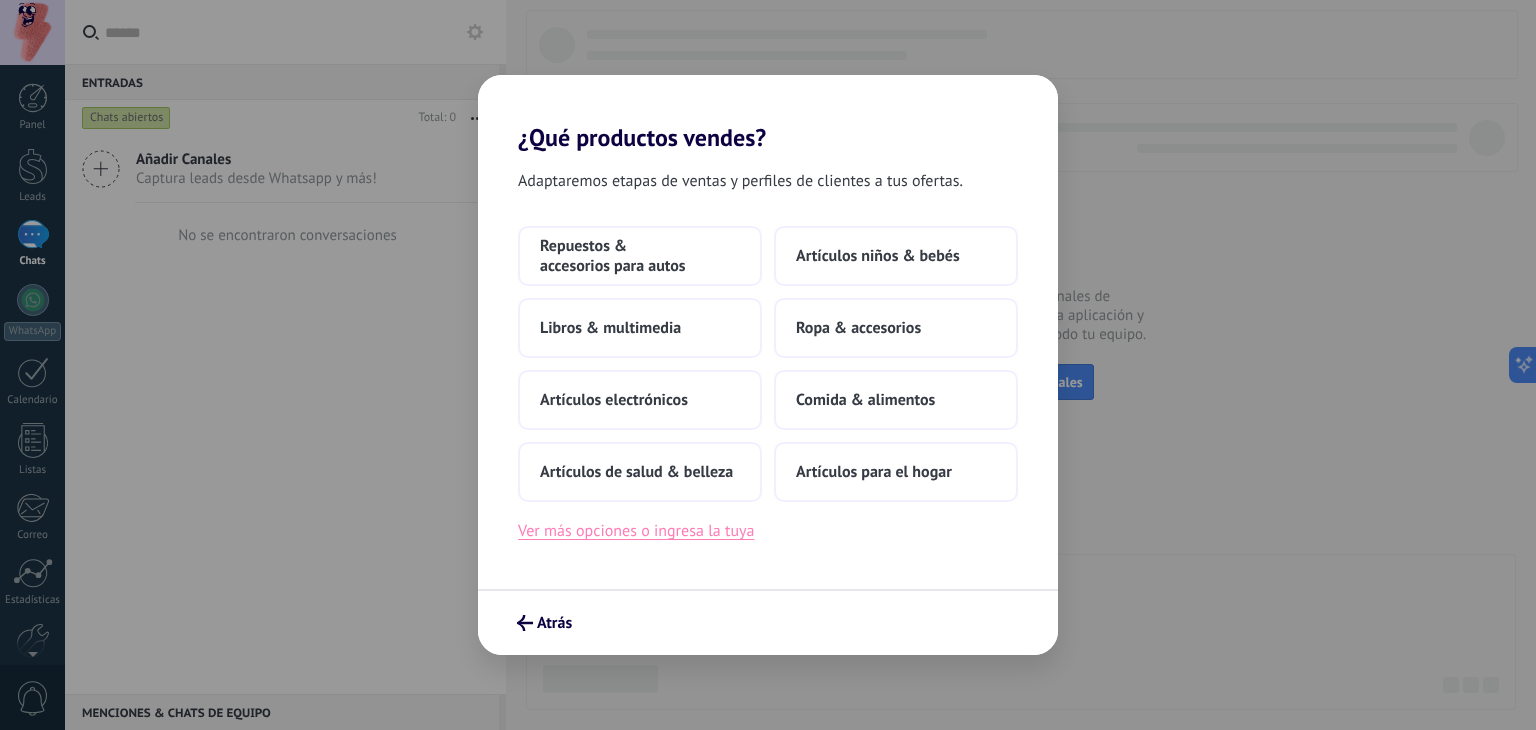 click on "Ver más opciones o ingresa la tuya" at bounding box center [636, 531] 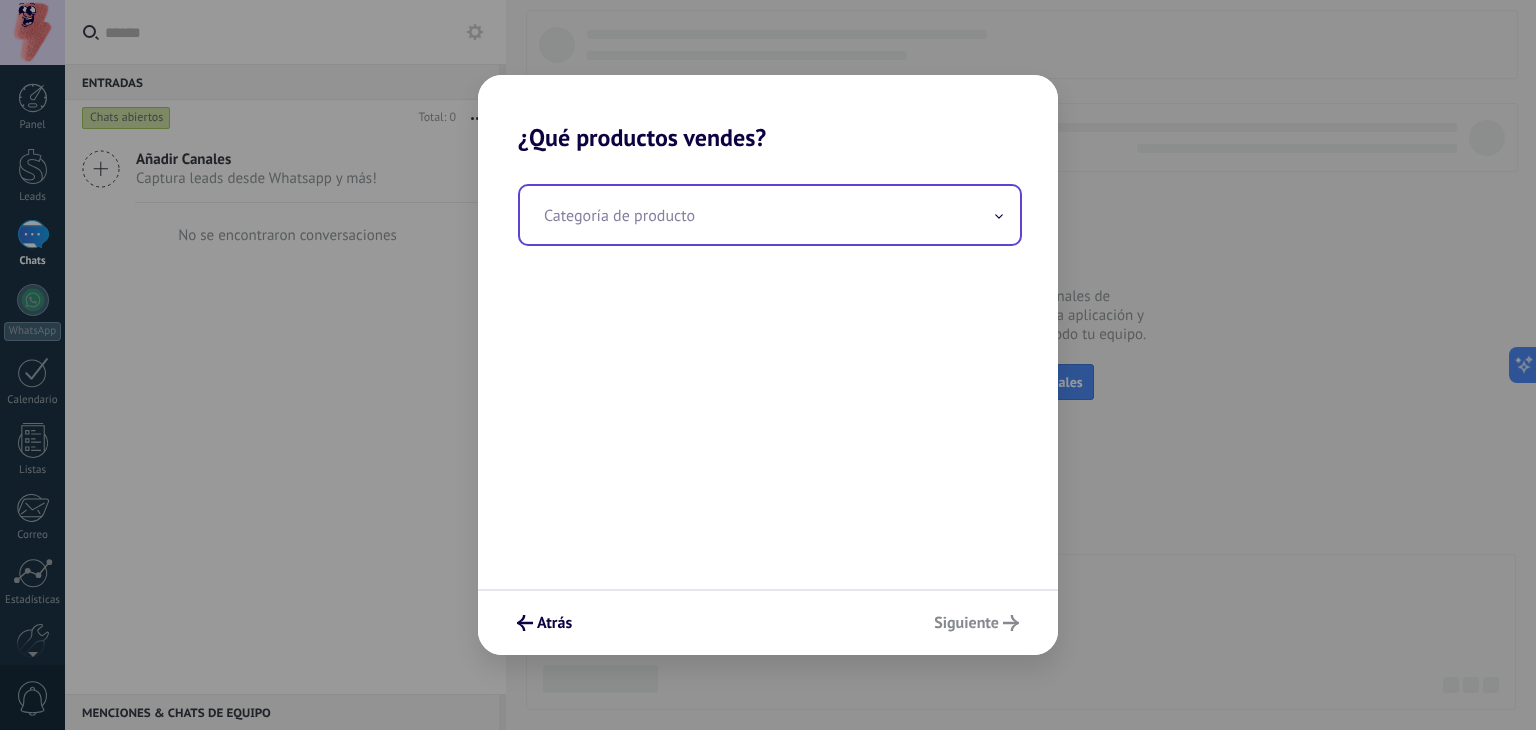 click at bounding box center [770, 215] 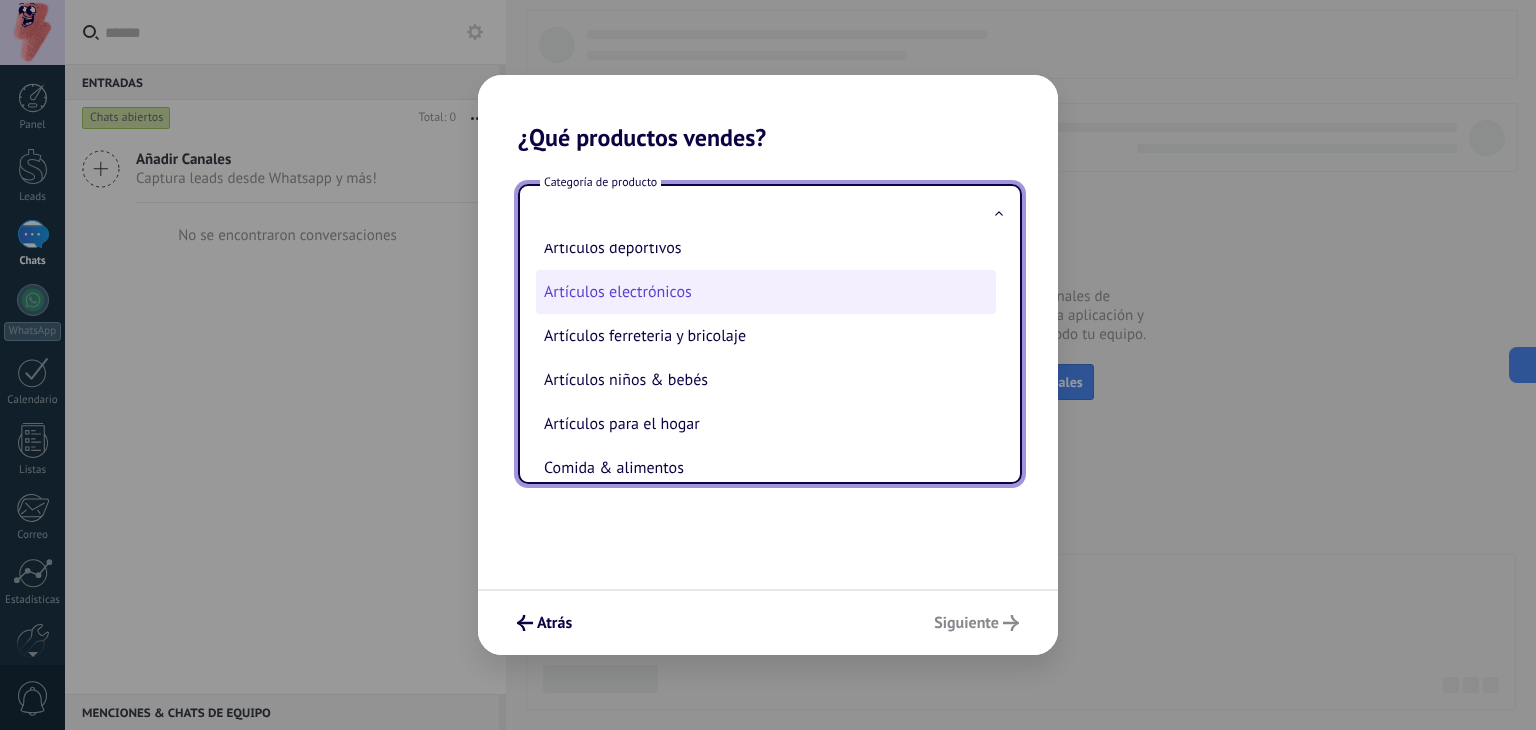 scroll, scrollTop: 366, scrollLeft: 0, axis: vertical 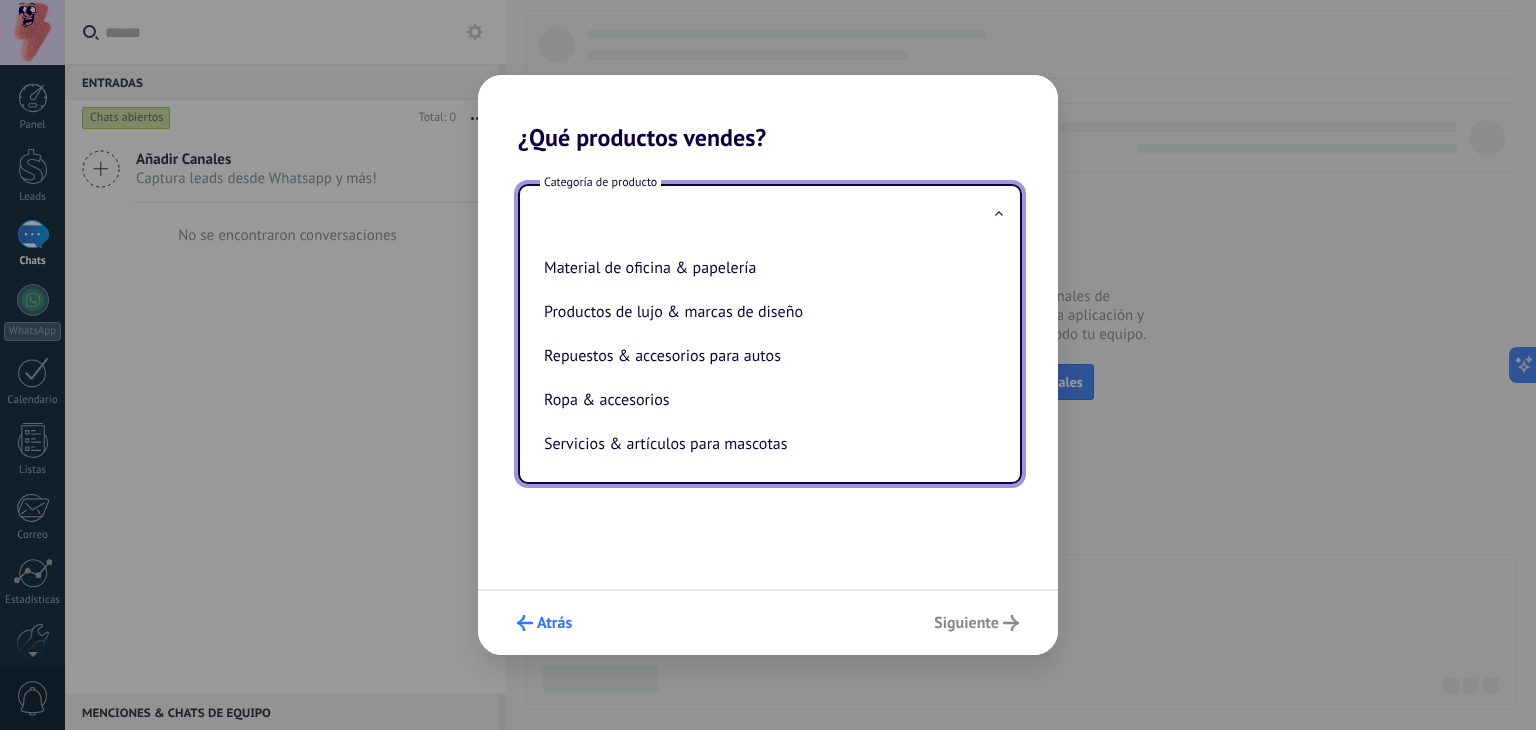 click on "Atrás" at bounding box center (554, 623) 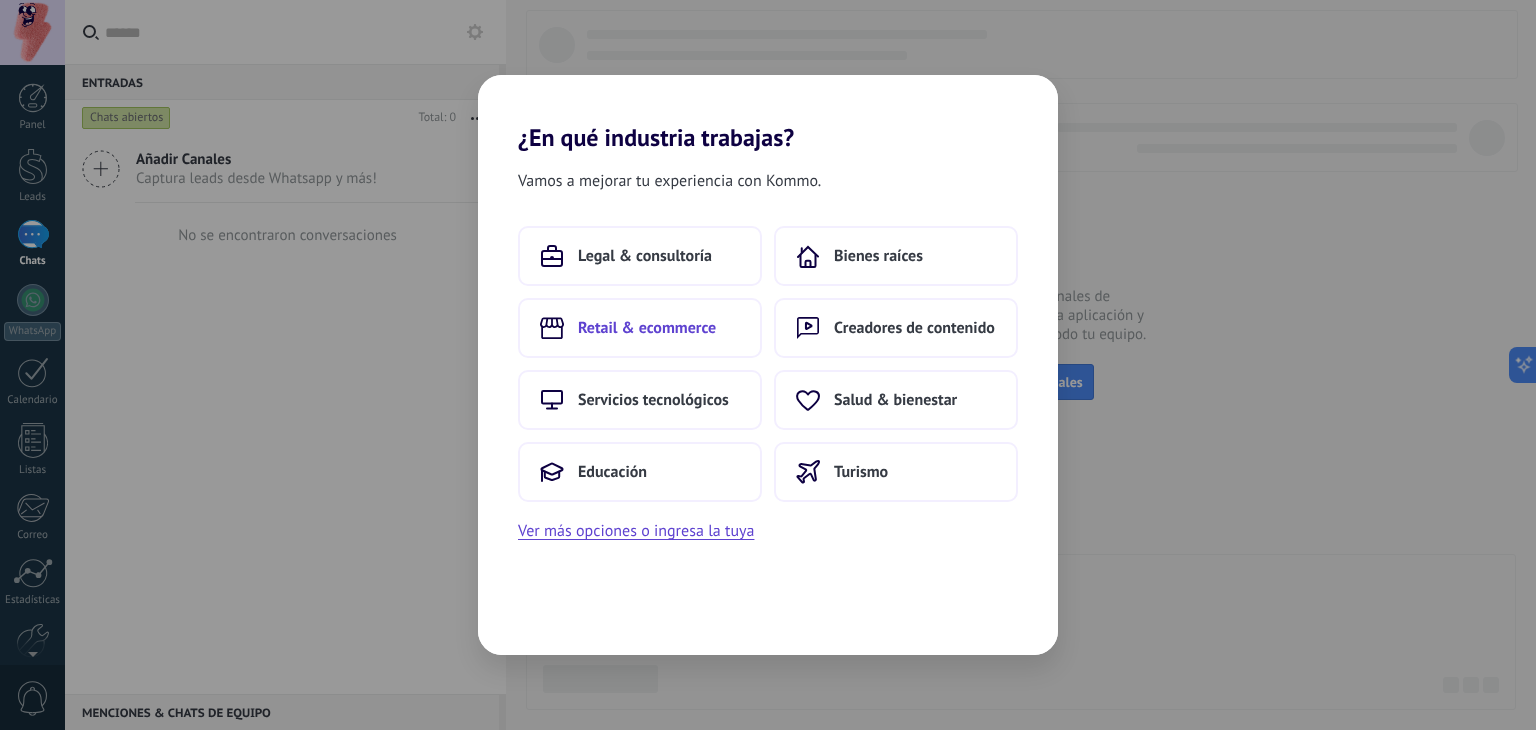 click on "Retail & ecommerce" at bounding box center [647, 328] 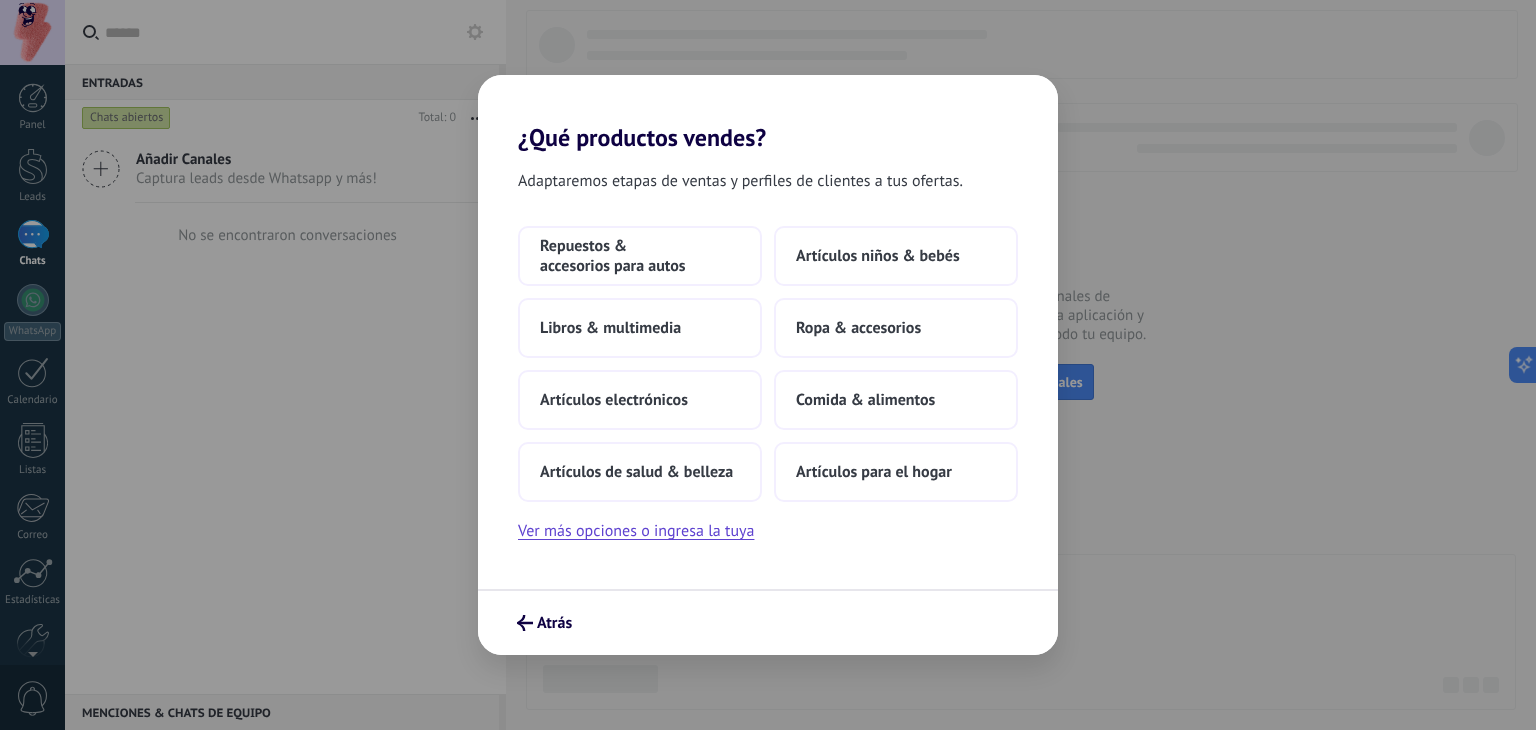 click on "Atrás" at bounding box center (768, 622) 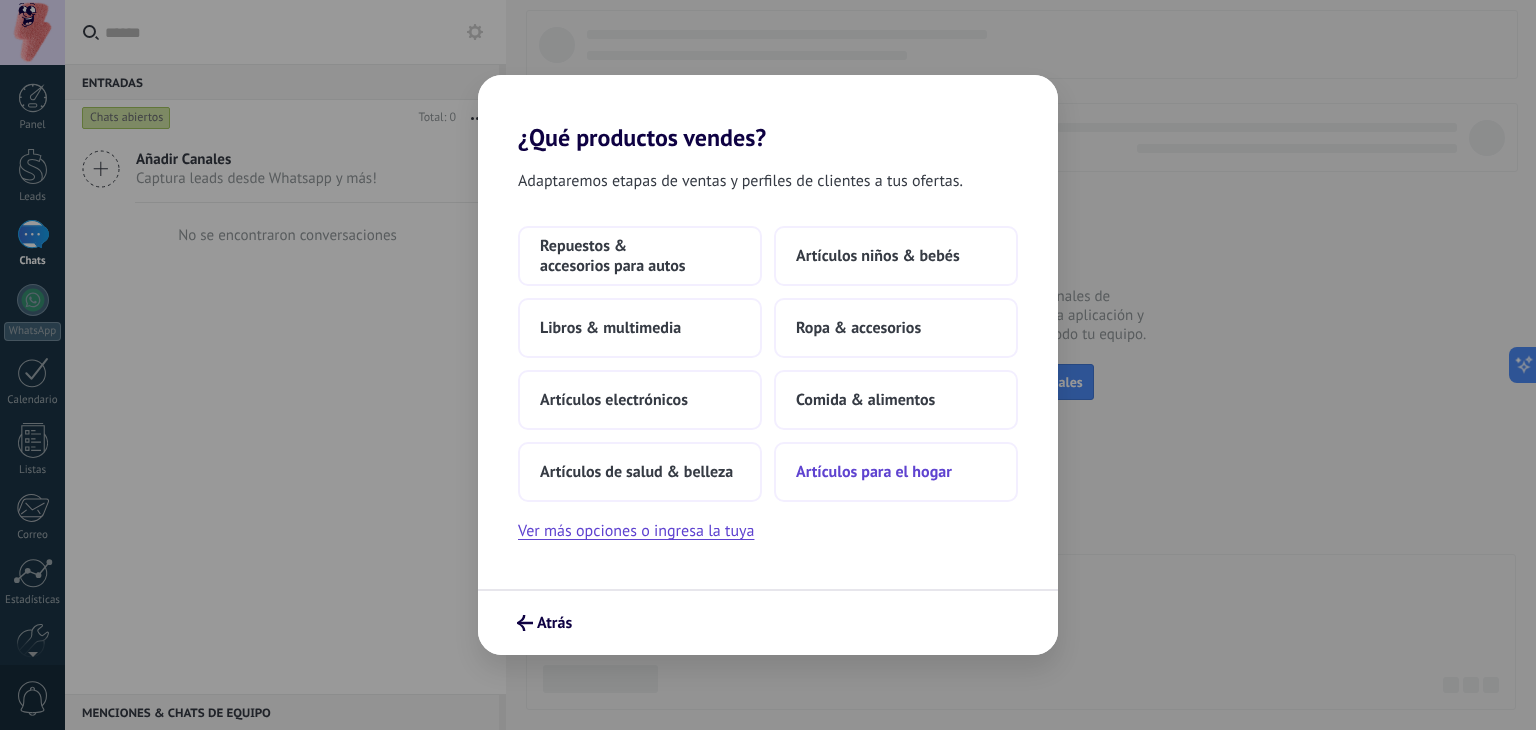click on "Artículos para el hogar" at bounding box center [874, 472] 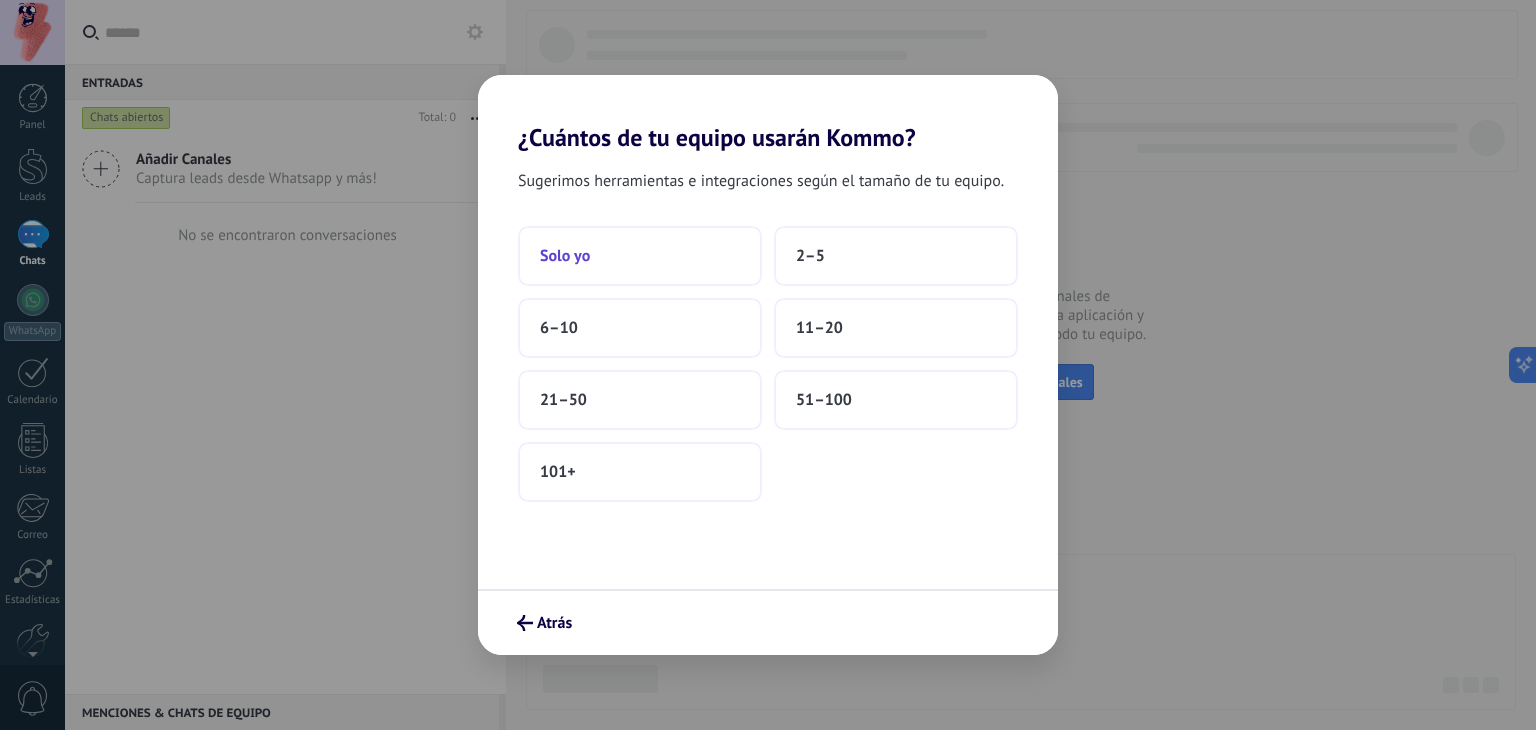 click on "Solo yo" at bounding box center [640, 256] 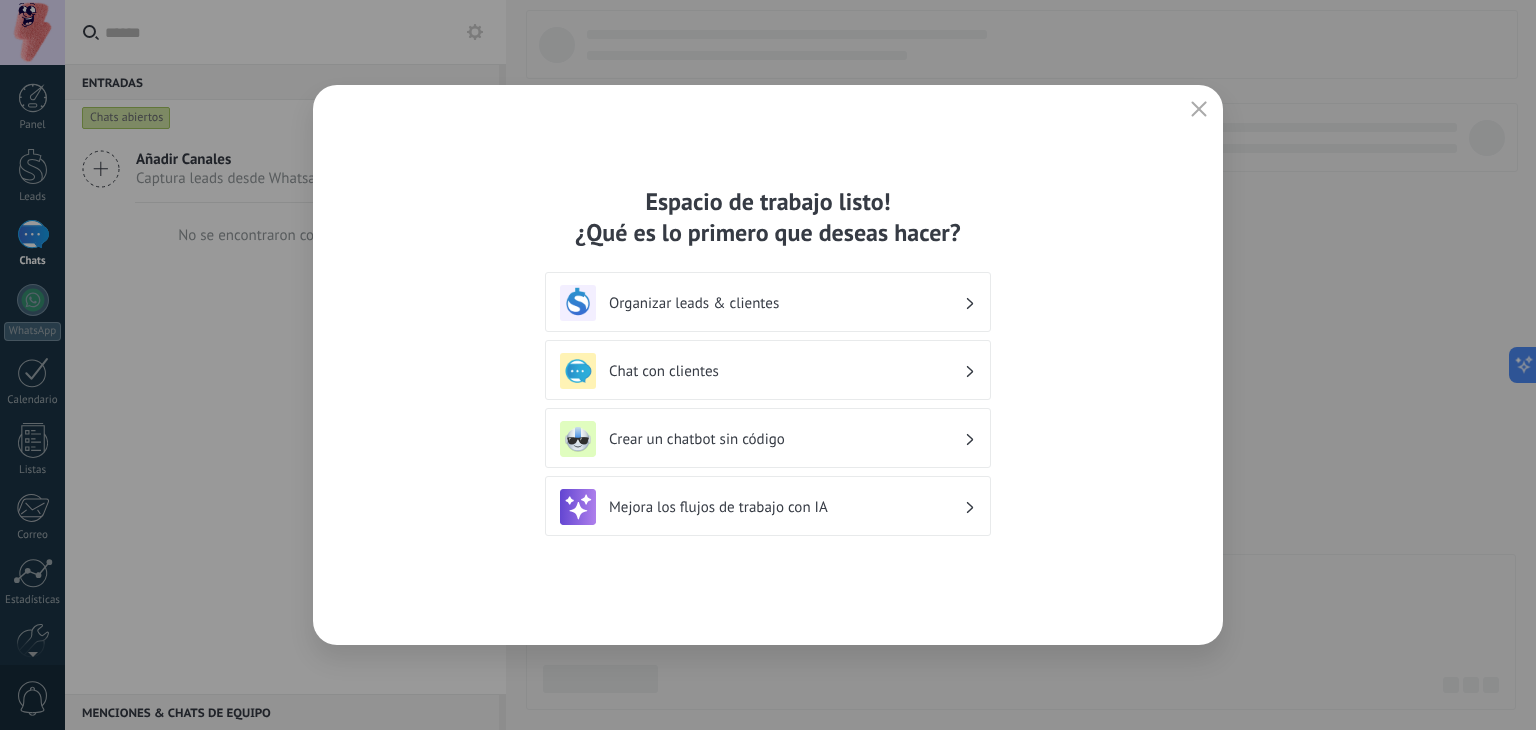 click at bounding box center (1199, 110) 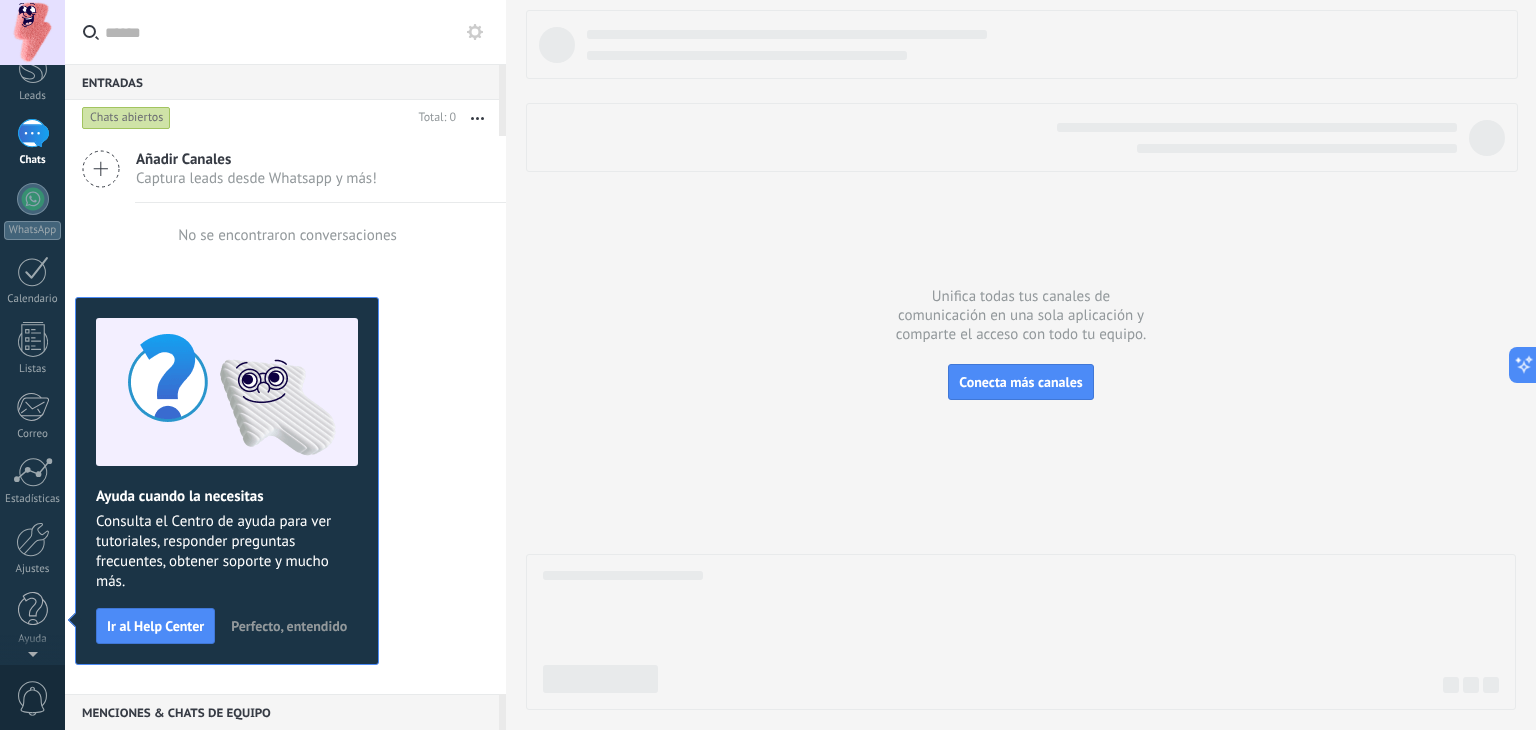 scroll, scrollTop: 0, scrollLeft: 0, axis: both 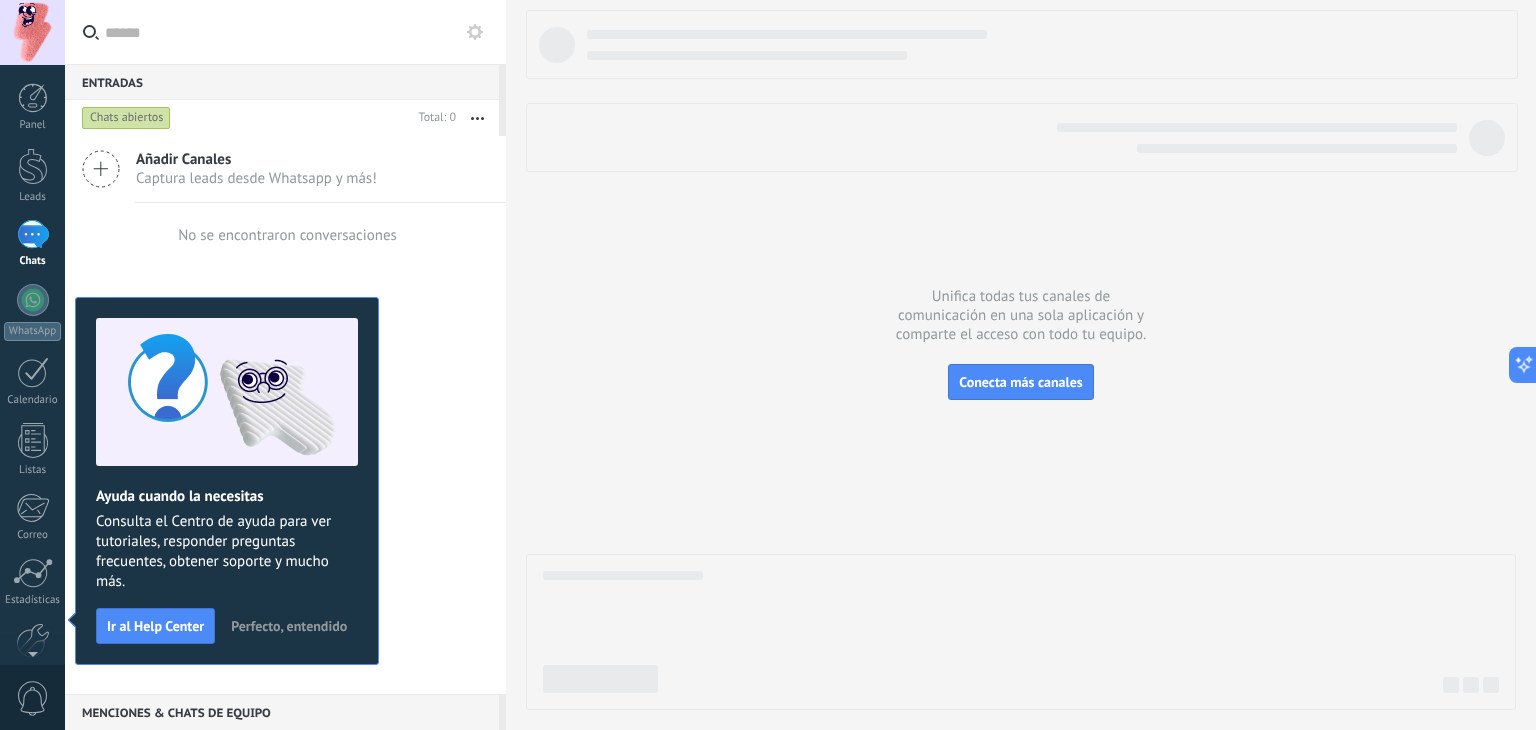 click on "Perfecto, entendido" at bounding box center (289, 626) 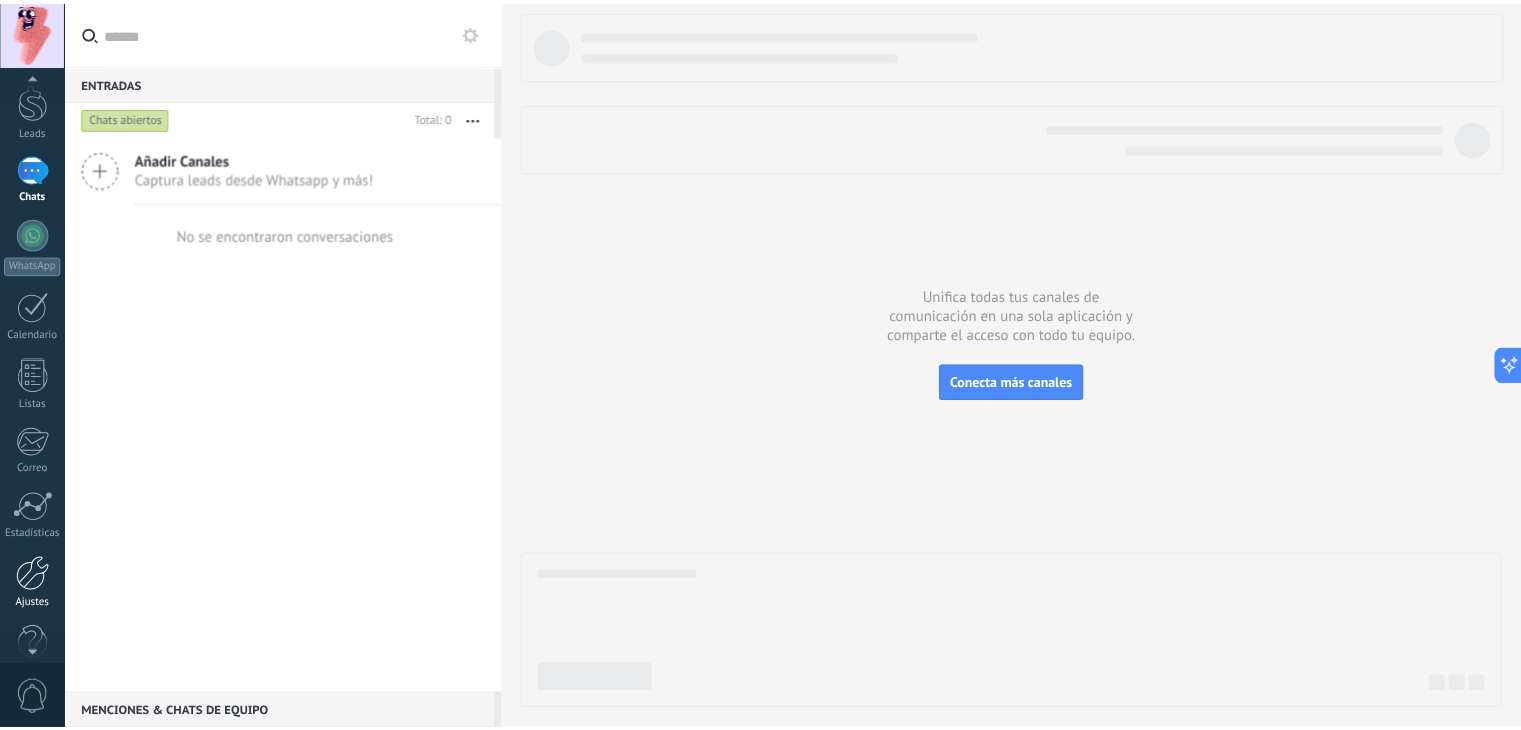 scroll, scrollTop: 101, scrollLeft: 0, axis: vertical 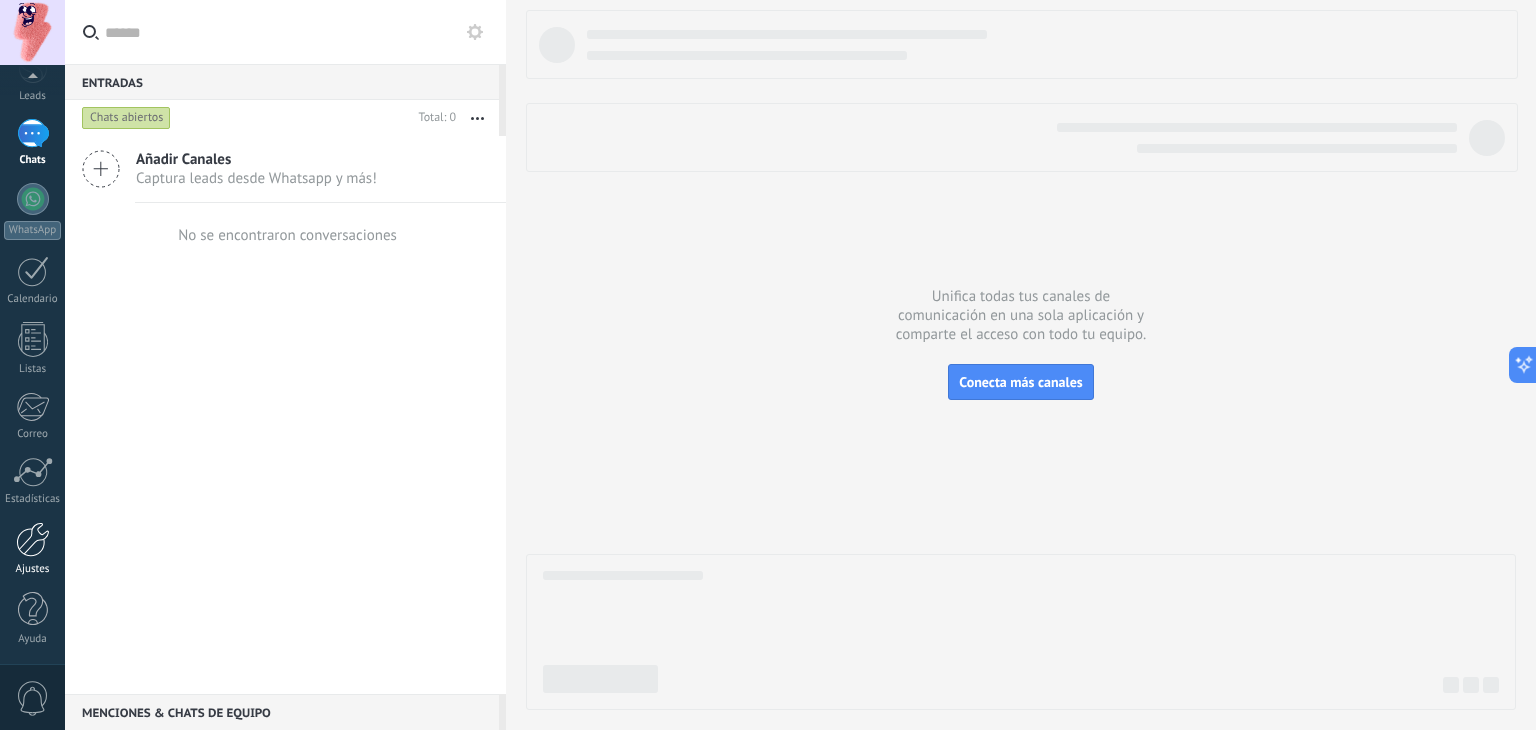 click on "Ajustes" at bounding box center (33, 569) 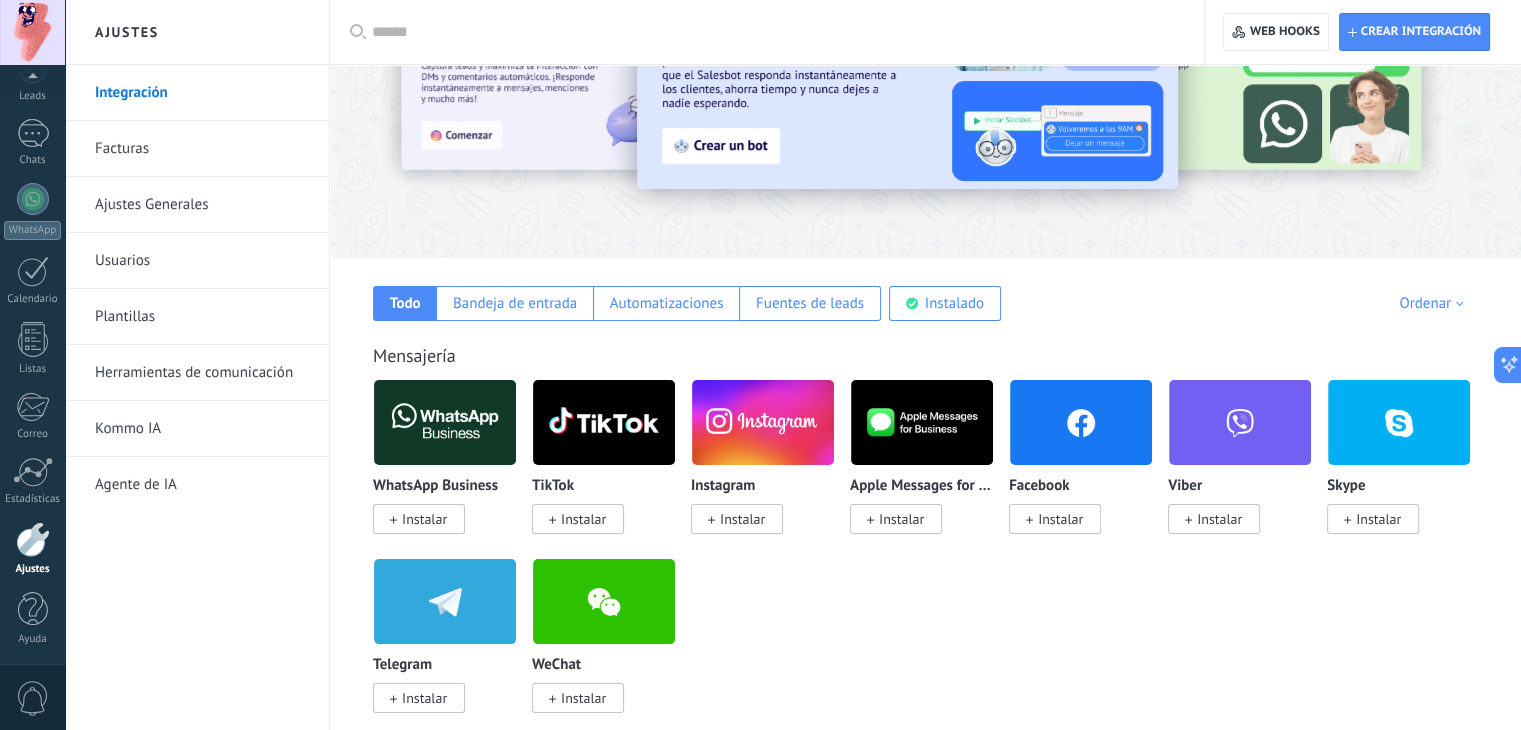 scroll, scrollTop: 0, scrollLeft: 0, axis: both 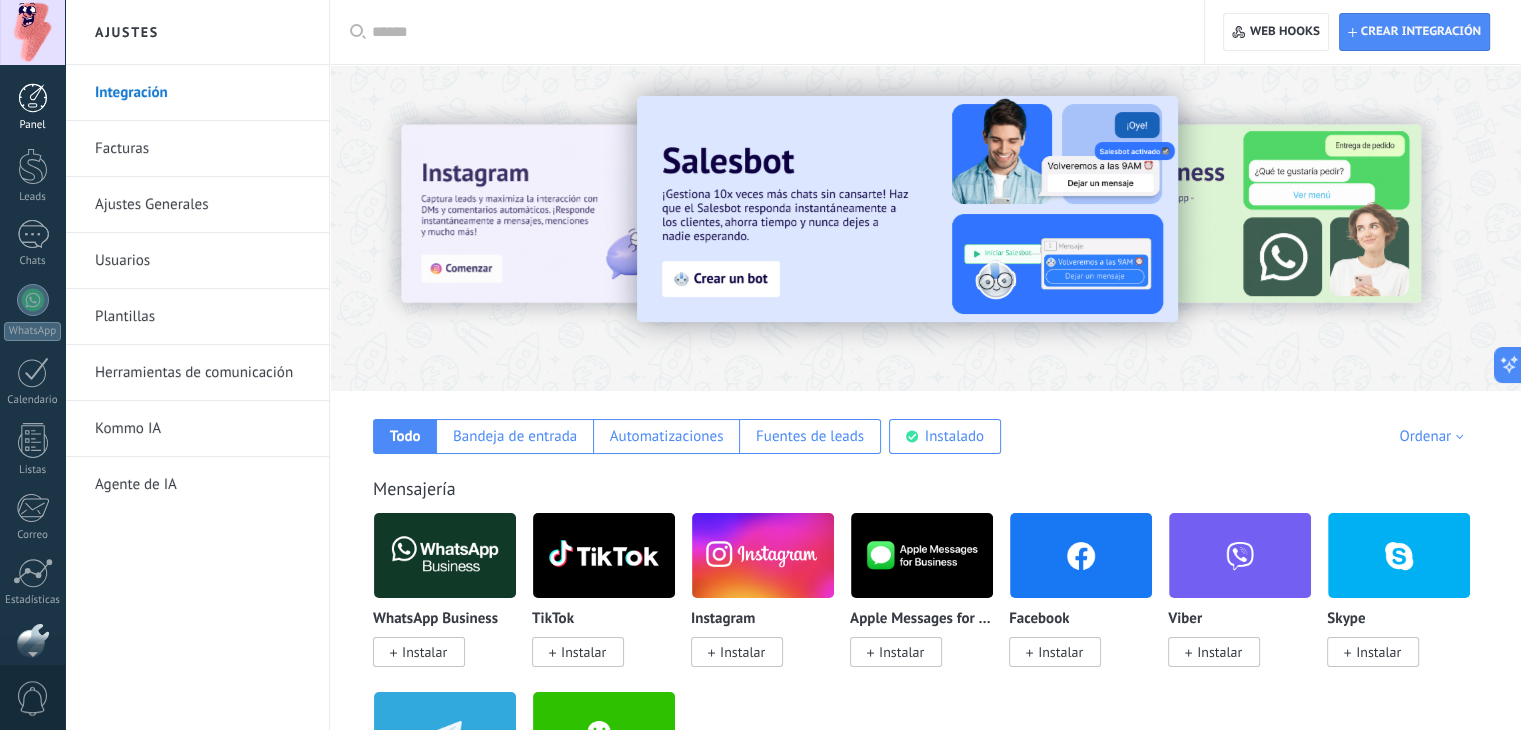 click at bounding box center (33, 98) 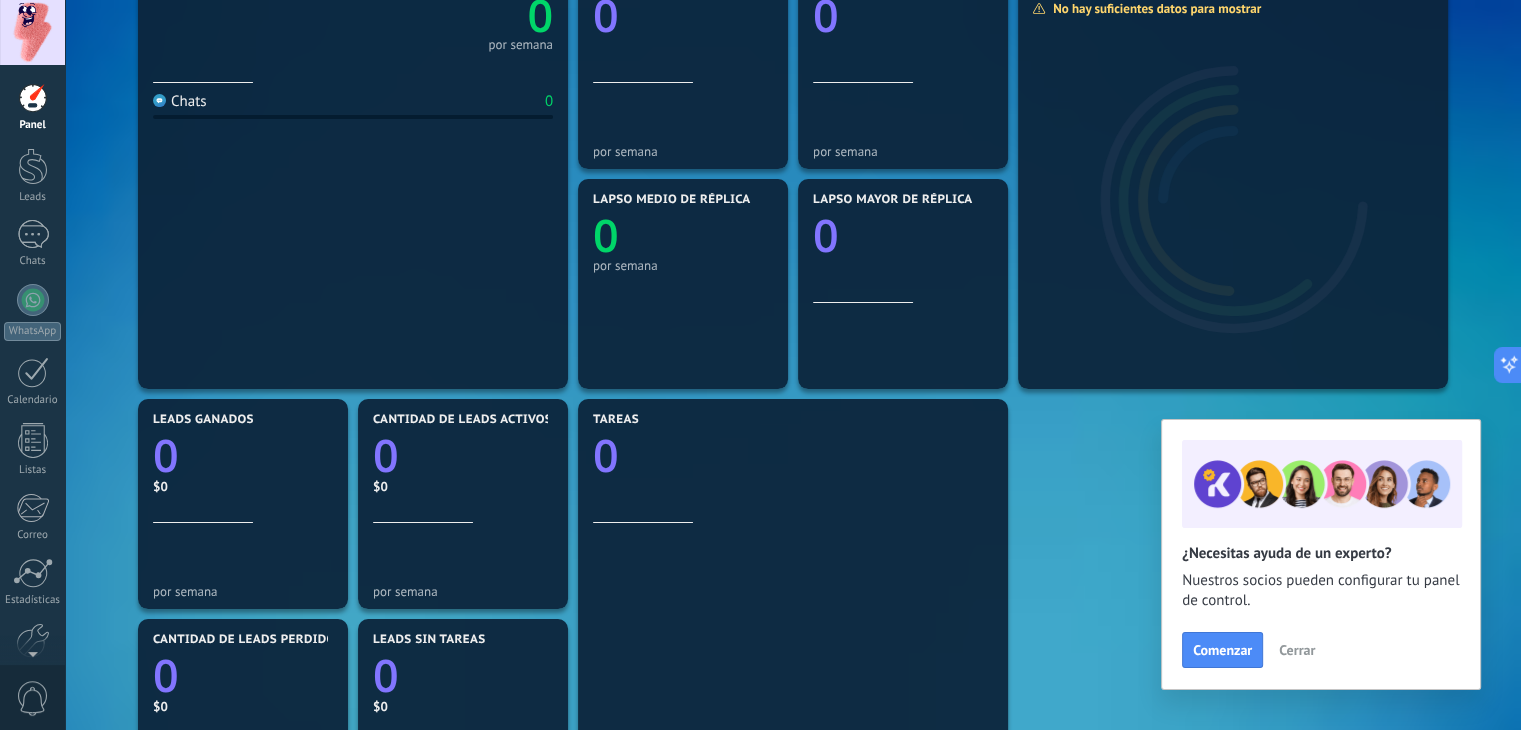 scroll, scrollTop: 0, scrollLeft: 0, axis: both 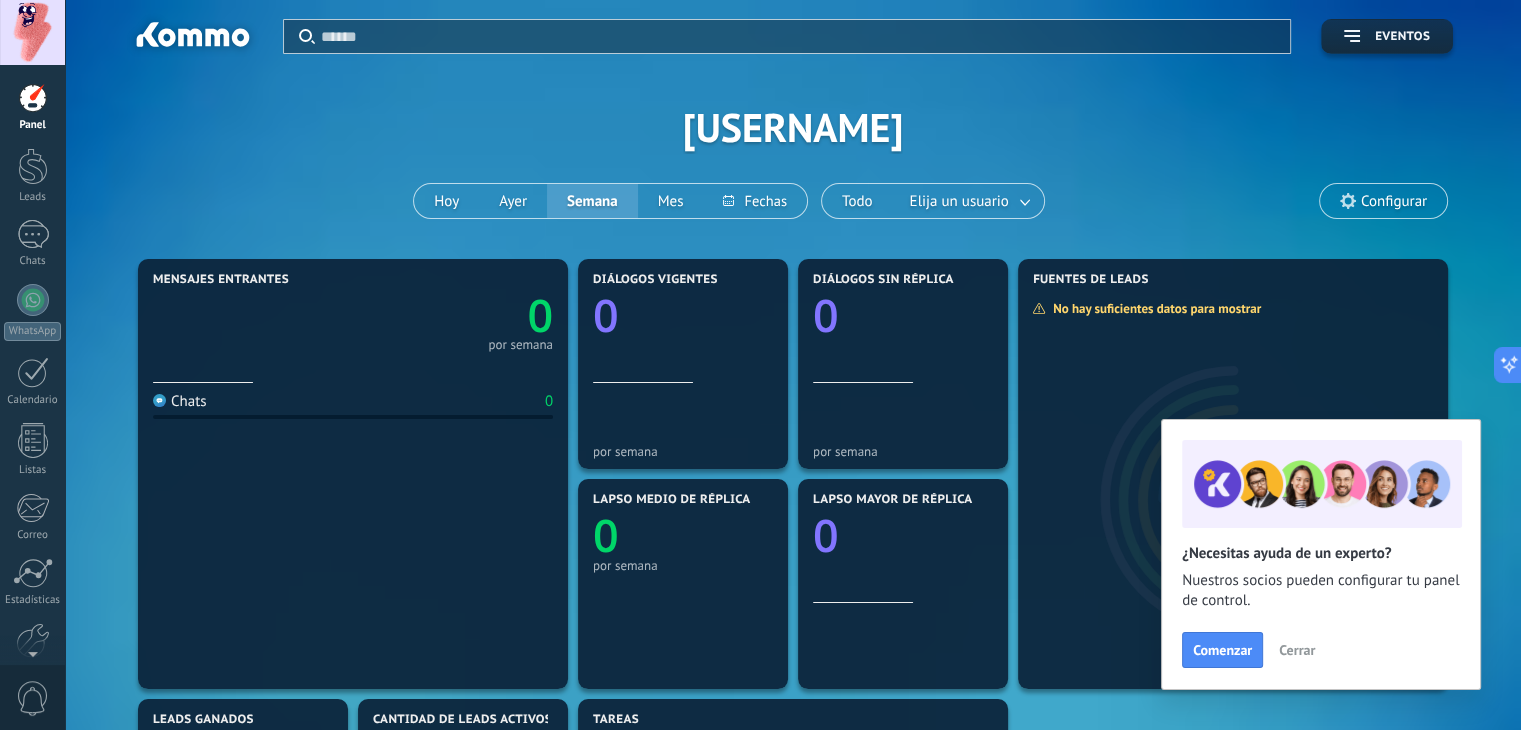 click on "Cerrar" at bounding box center [1297, 650] 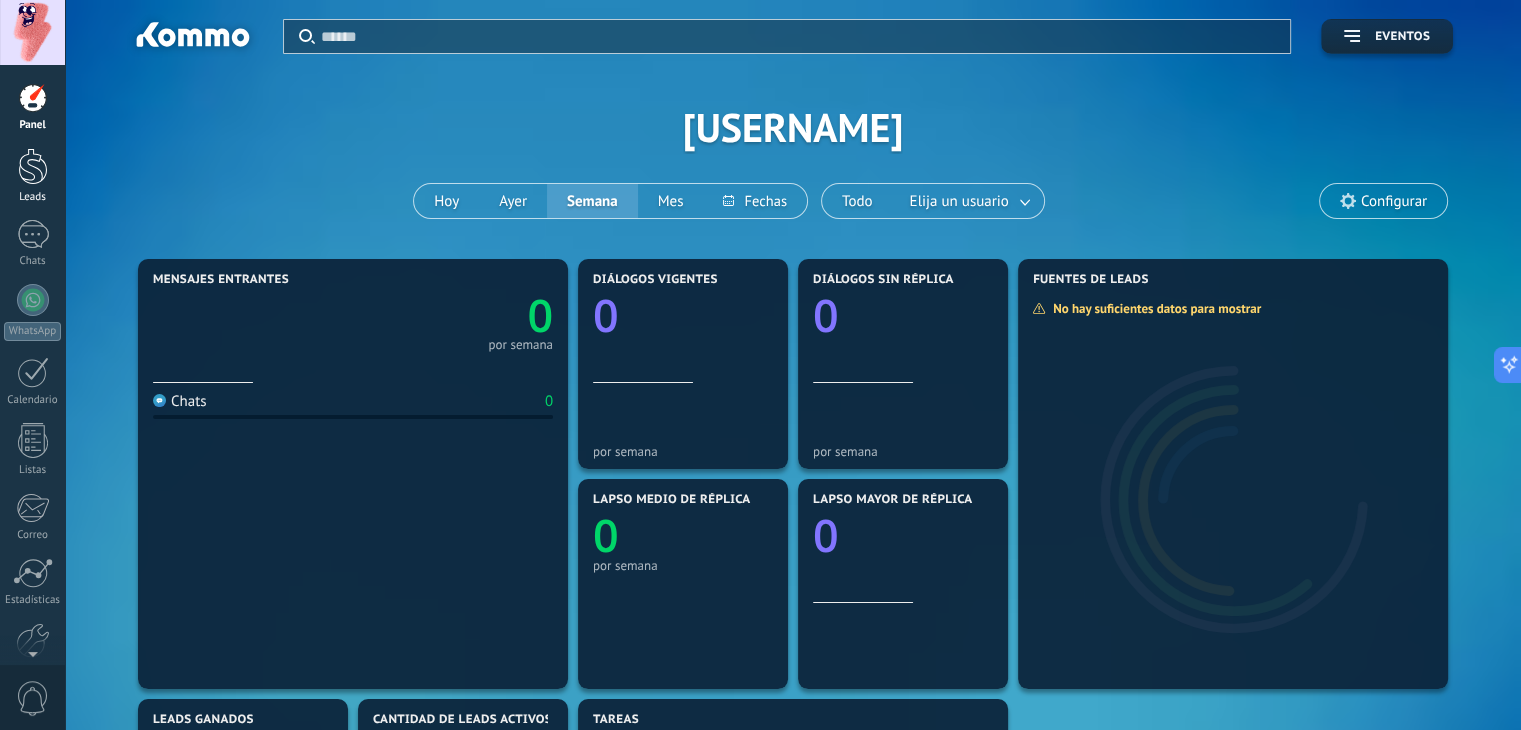 click at bounding box center [33, 166] 